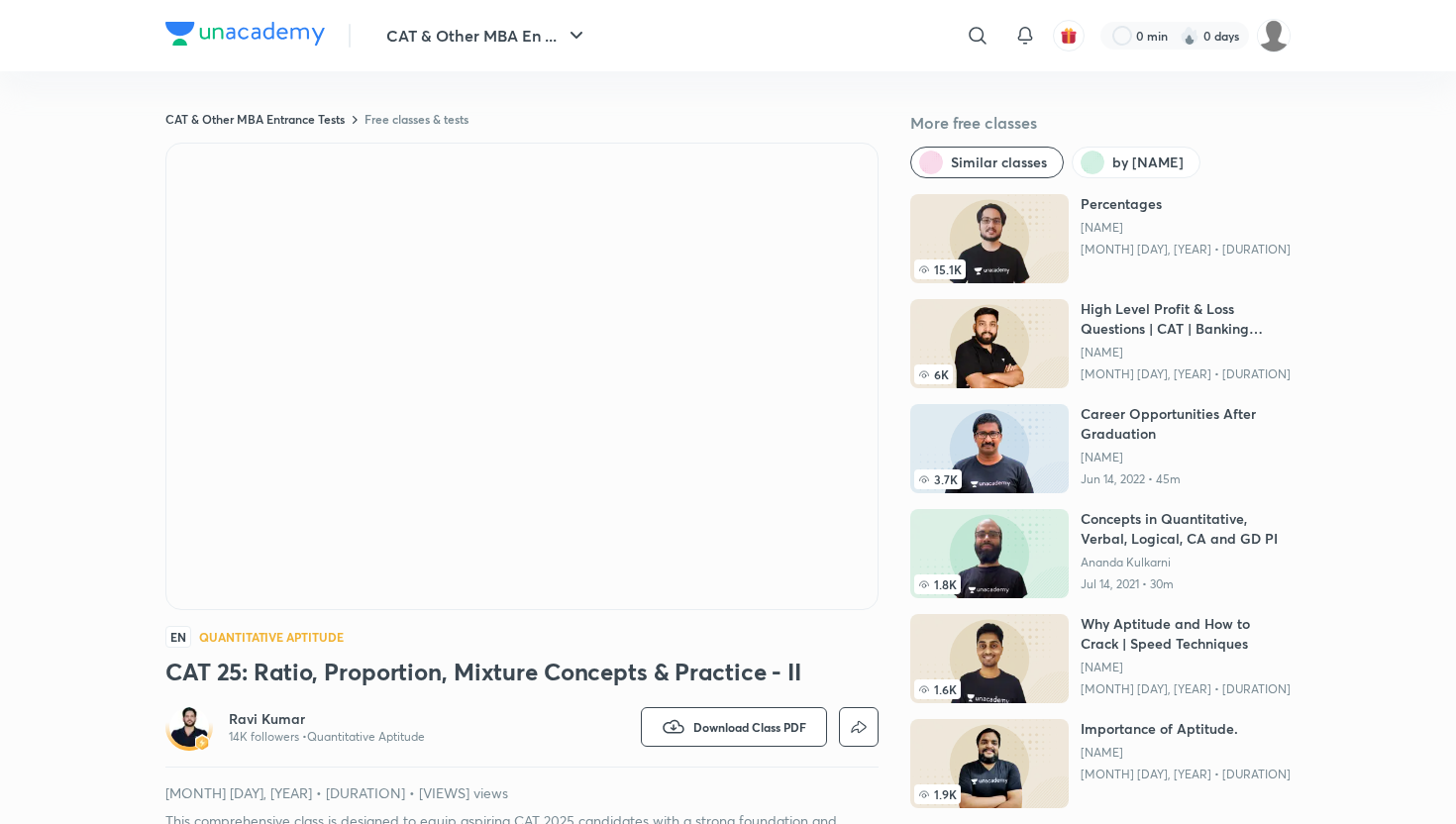 scroll, scrollTop: 0, scrollLeft: 0, axis: both 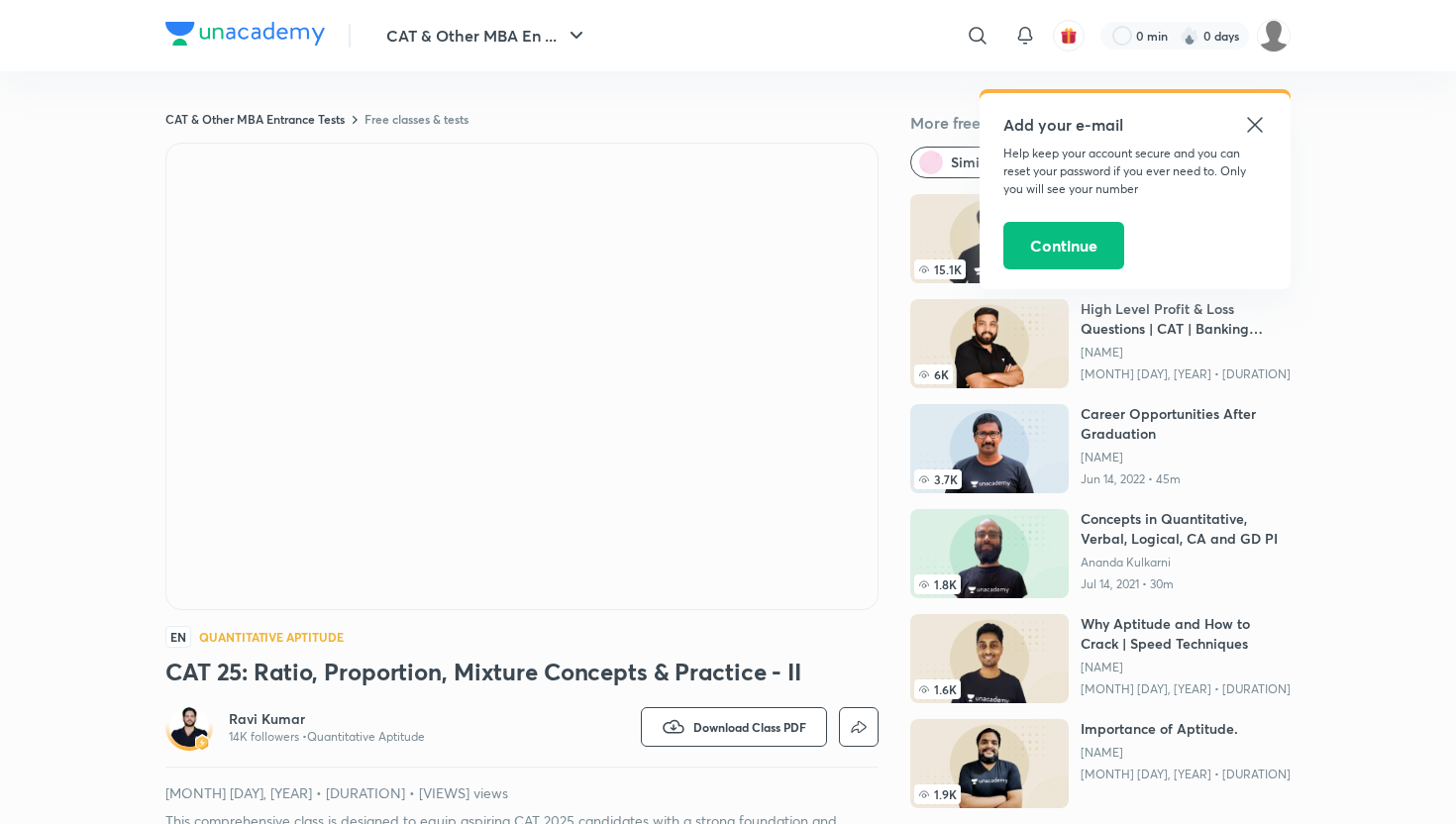 click 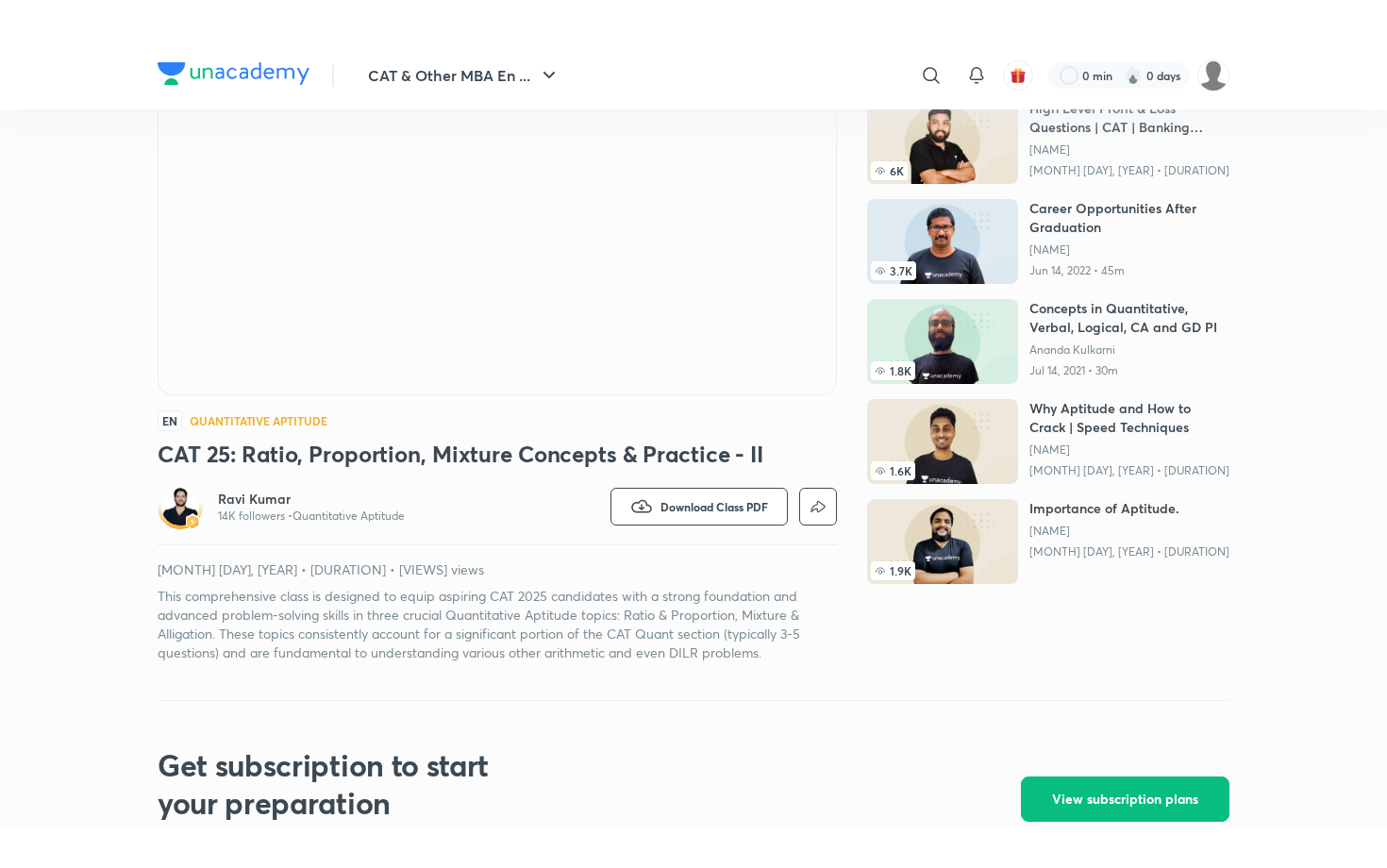 scroll, scrollTop: 0, scrollLeft: 0, axis: both 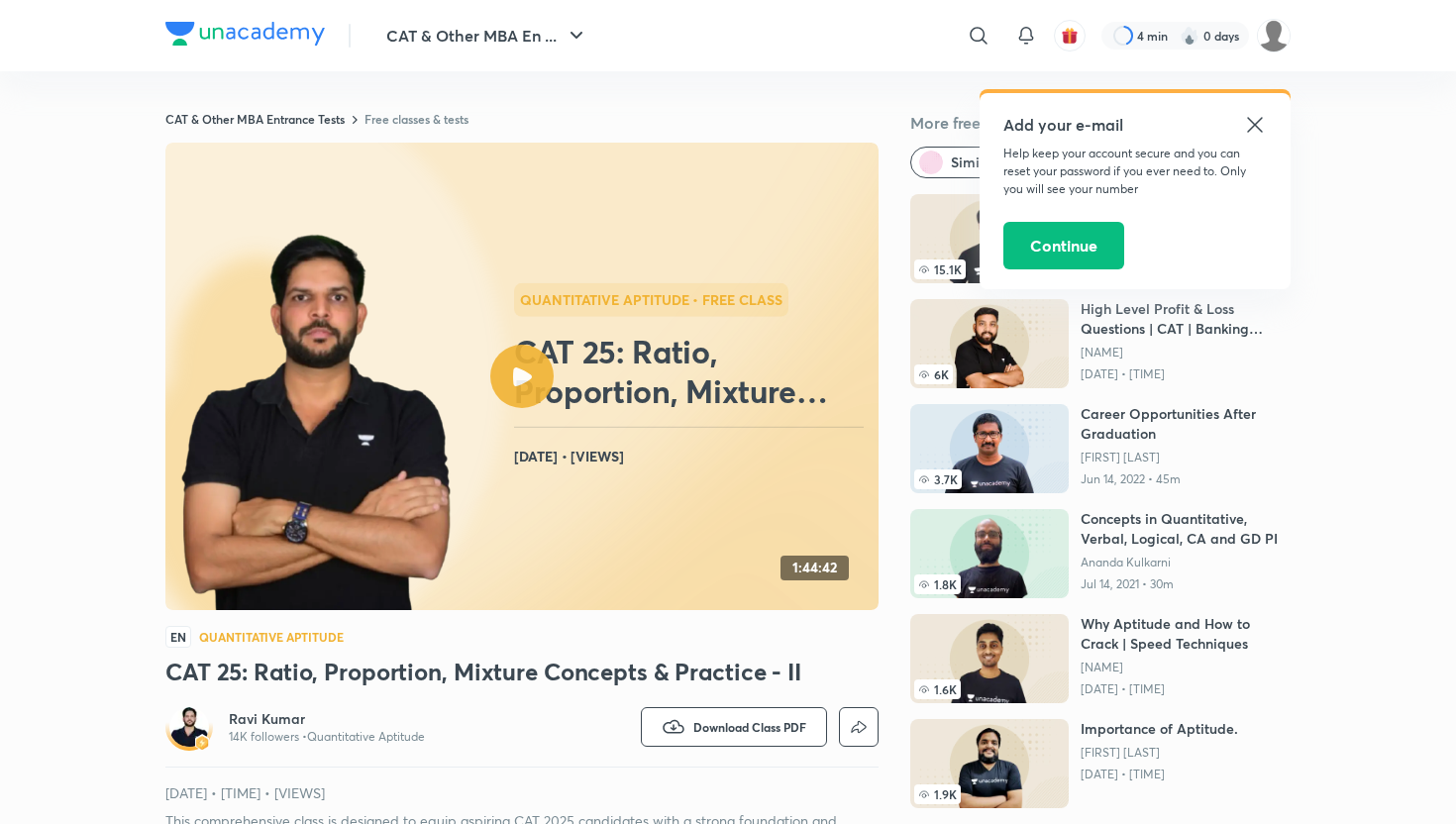 click 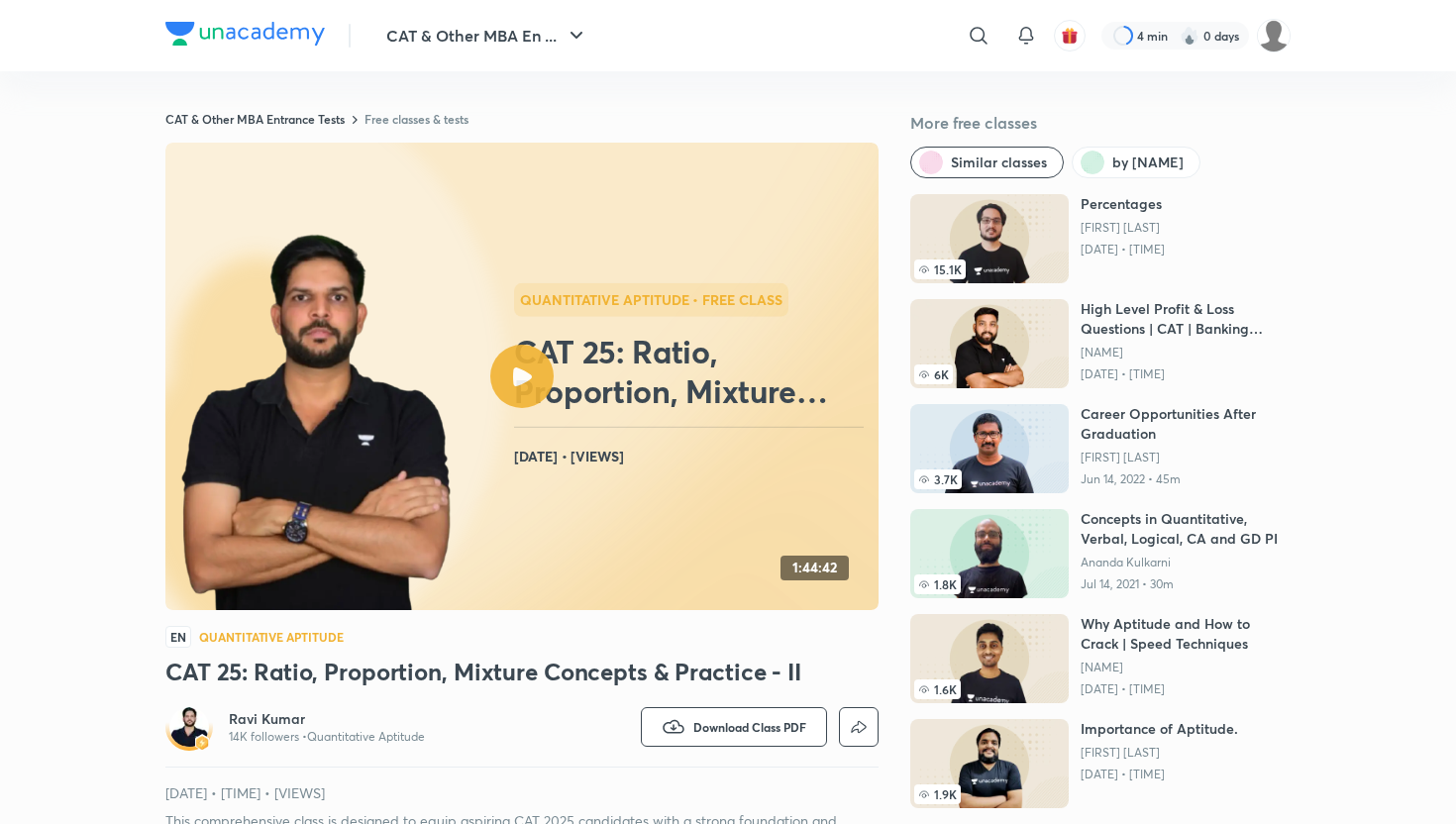 click 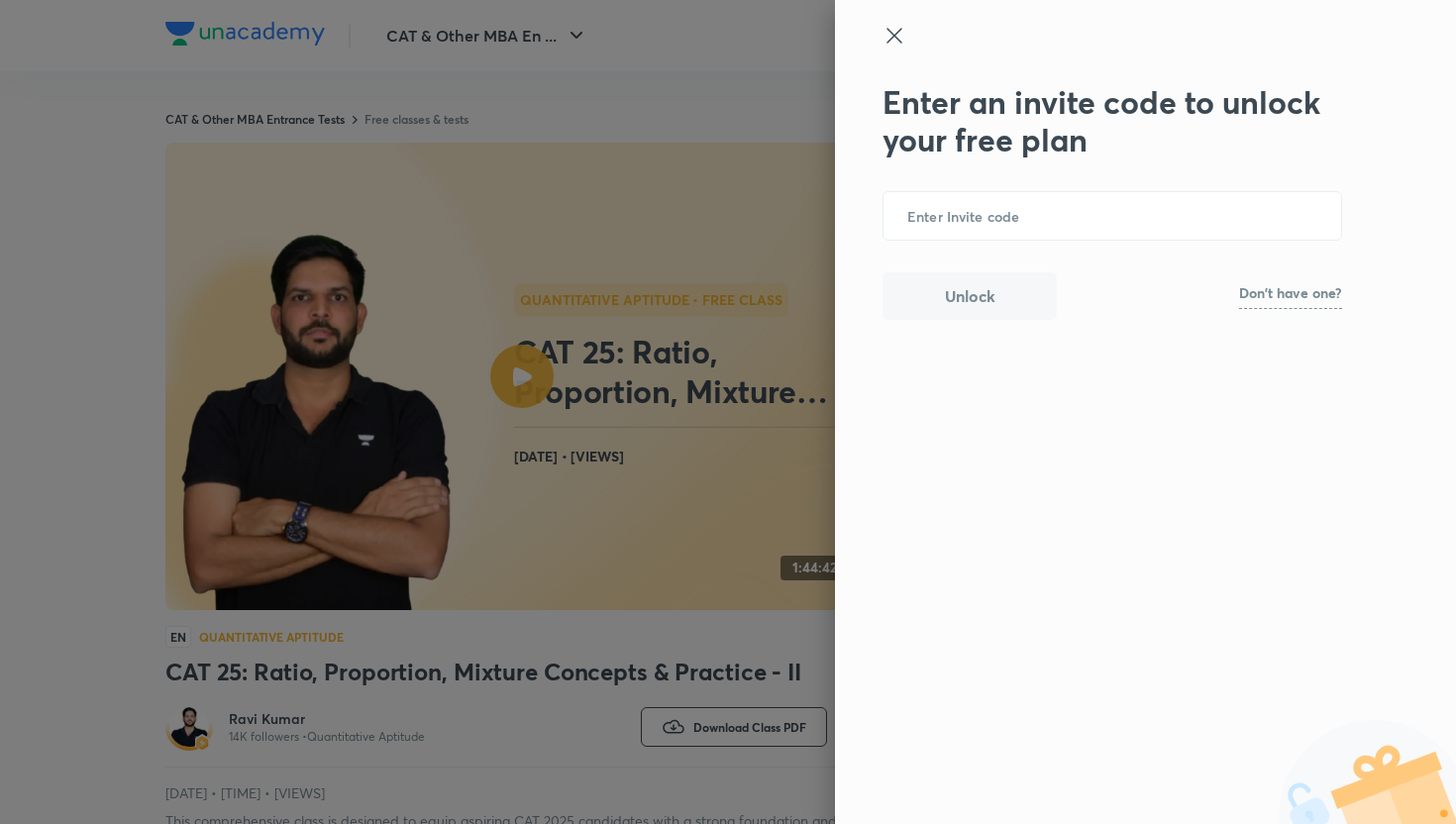 click 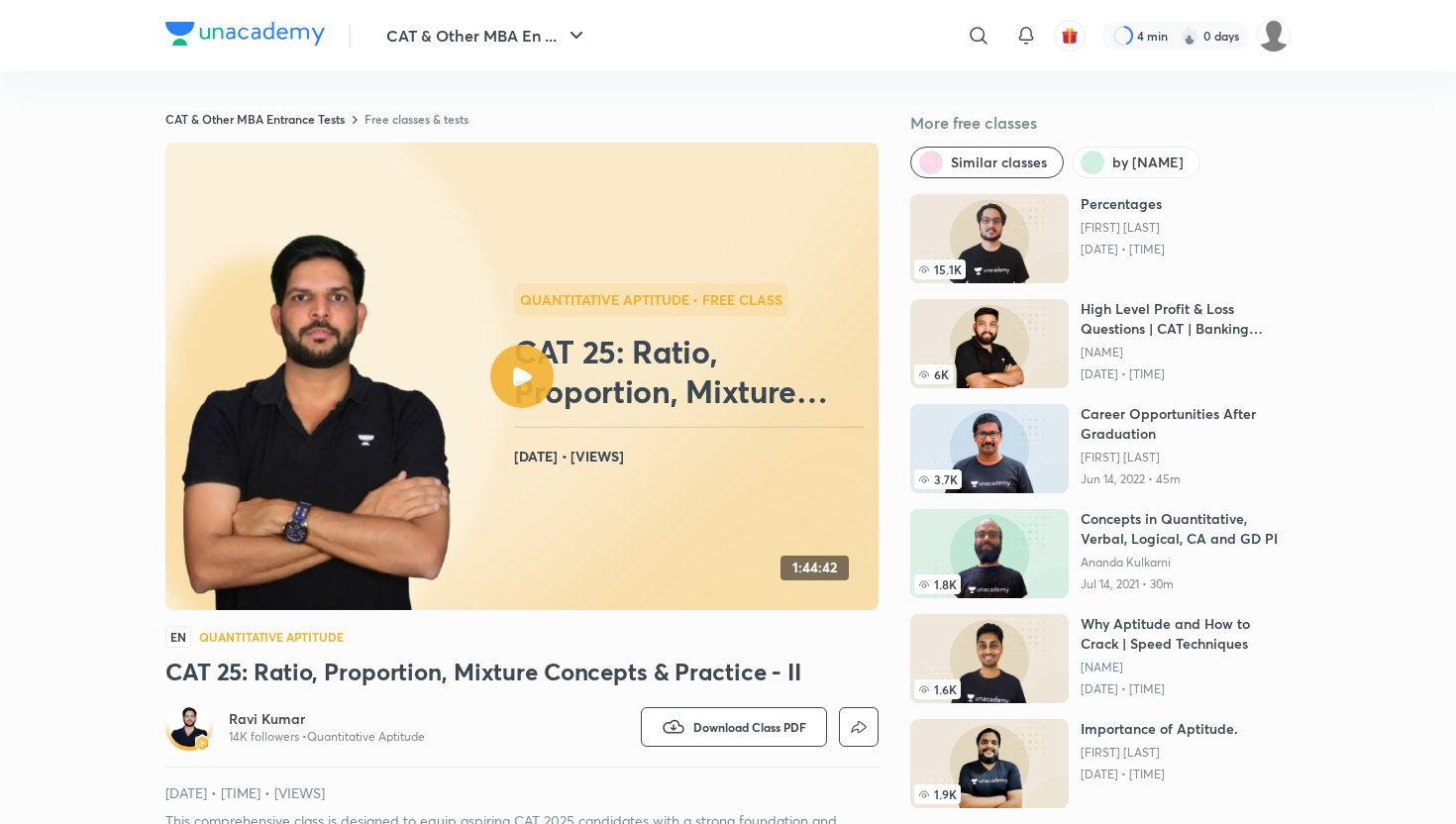 click on "Quantitative Aptitude    • free class CAT 25: Ratio, Proportion, Mixture Concepts & Practice - II Jun 21, 2025 • 432 views" at bounding box center [692, 376] 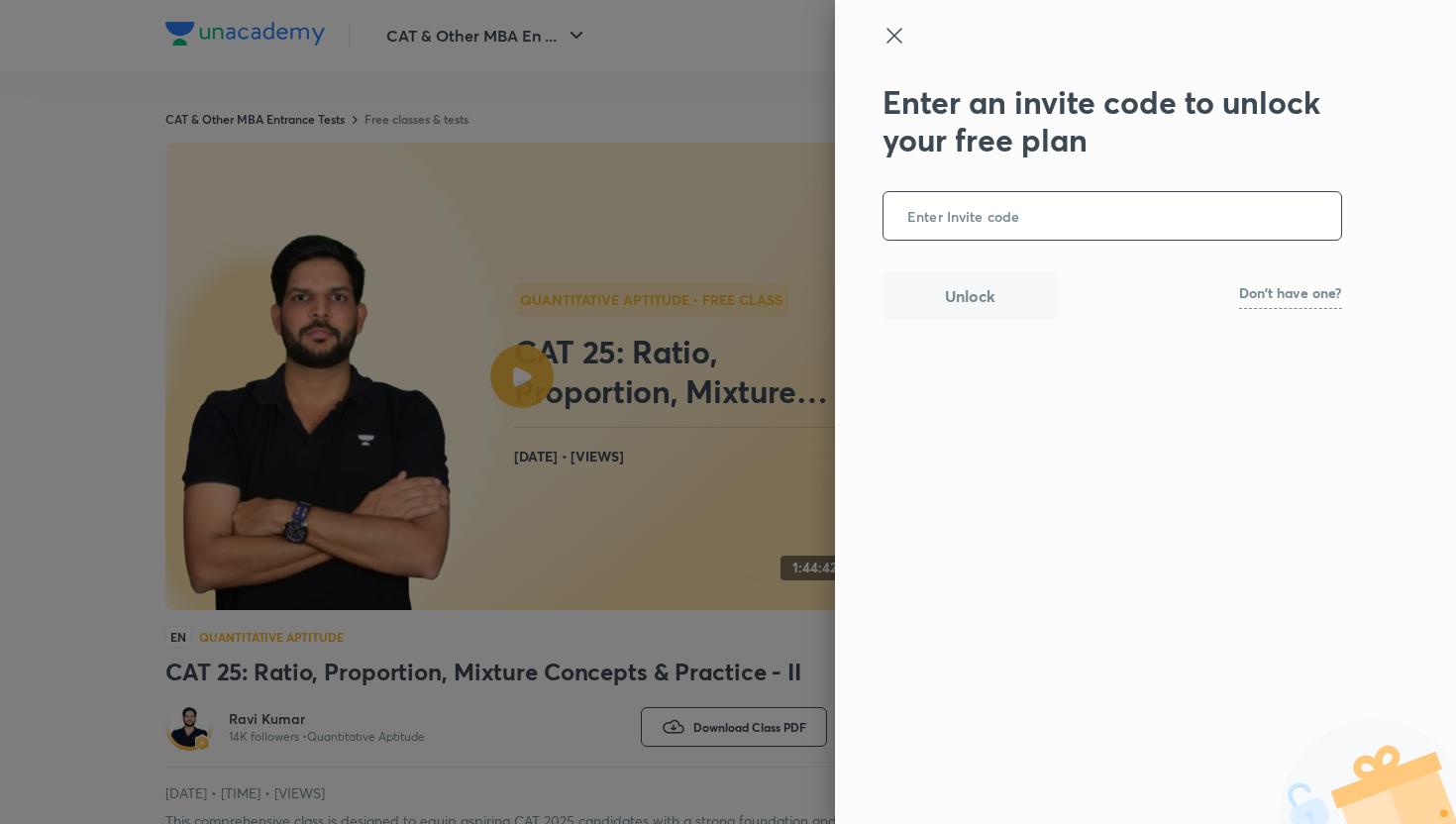 click 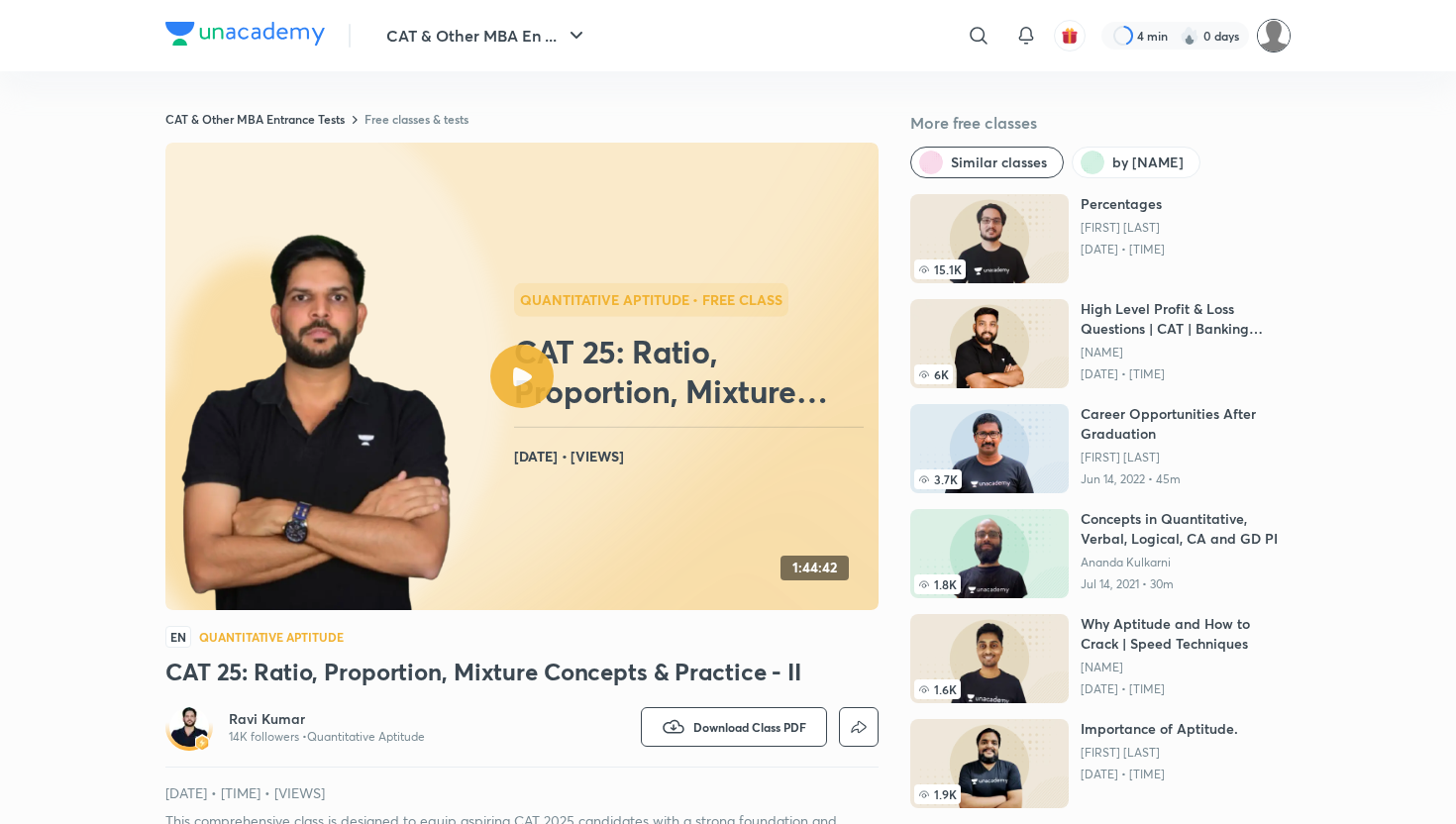 click at bounding box center [1274, 36] 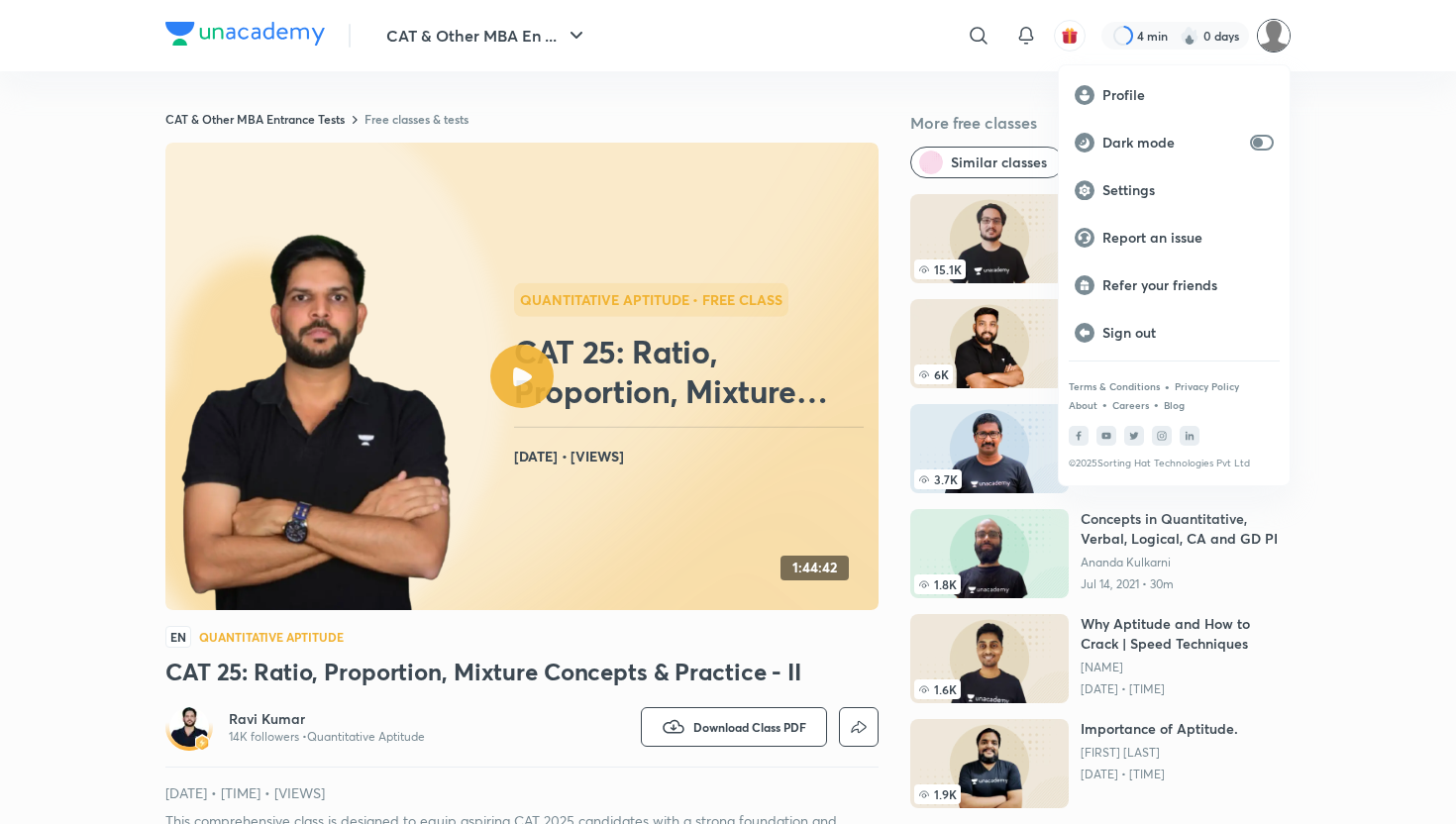 click at bounding box center [728, 412] 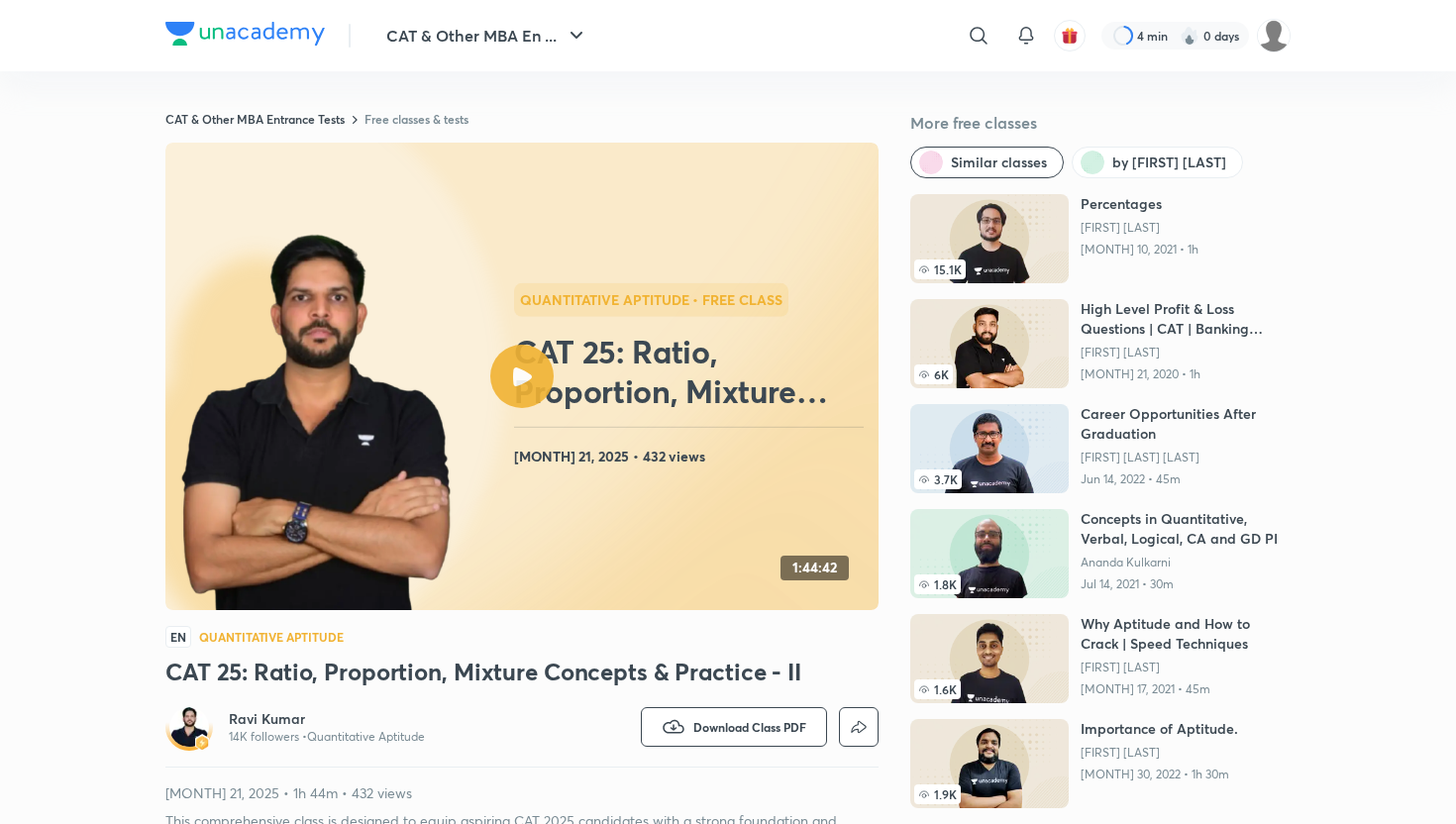 scroll, scrollTop: 0, scrollLeft: 0, axis: both 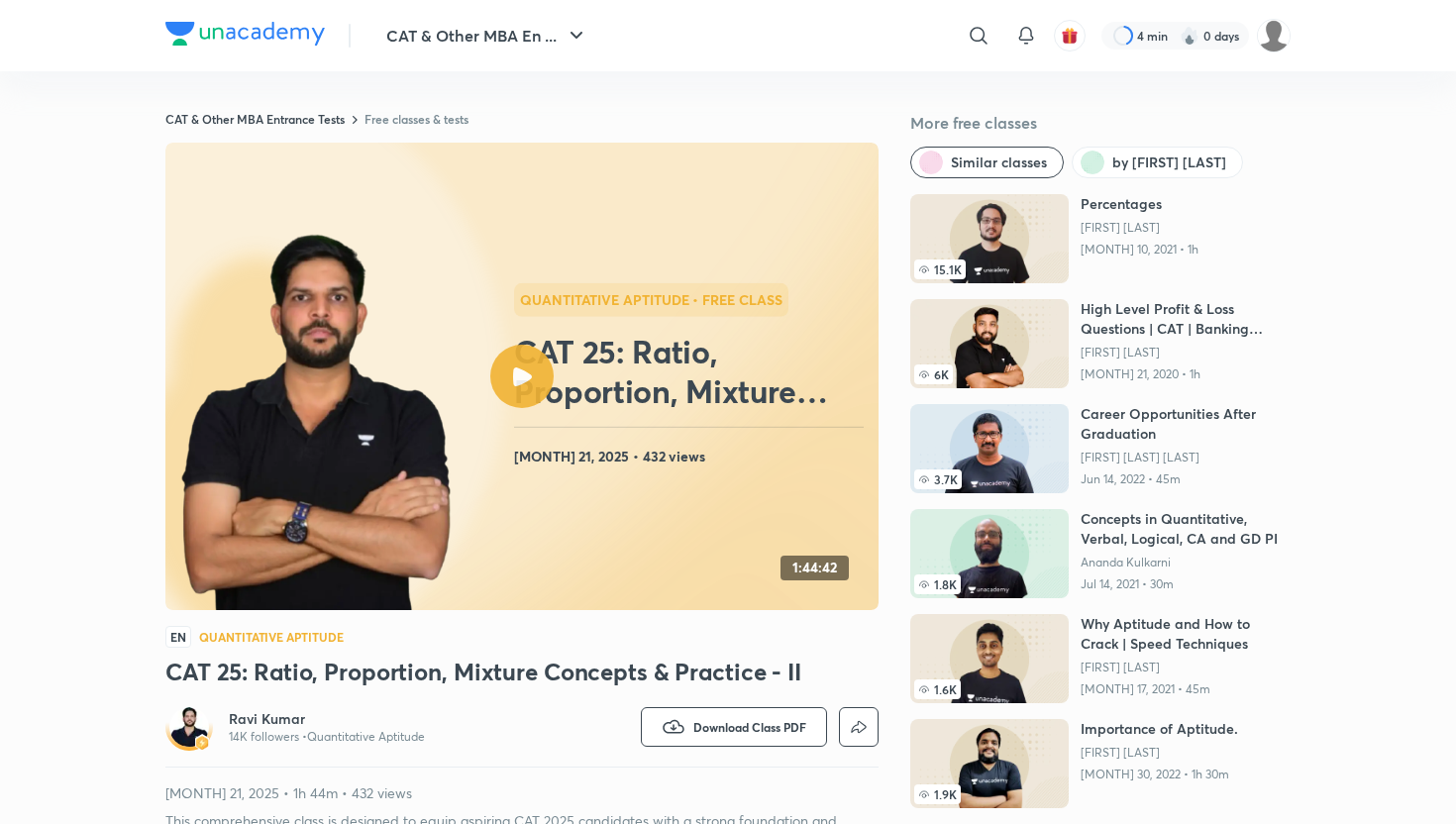 click at bounding box center (522, 376) 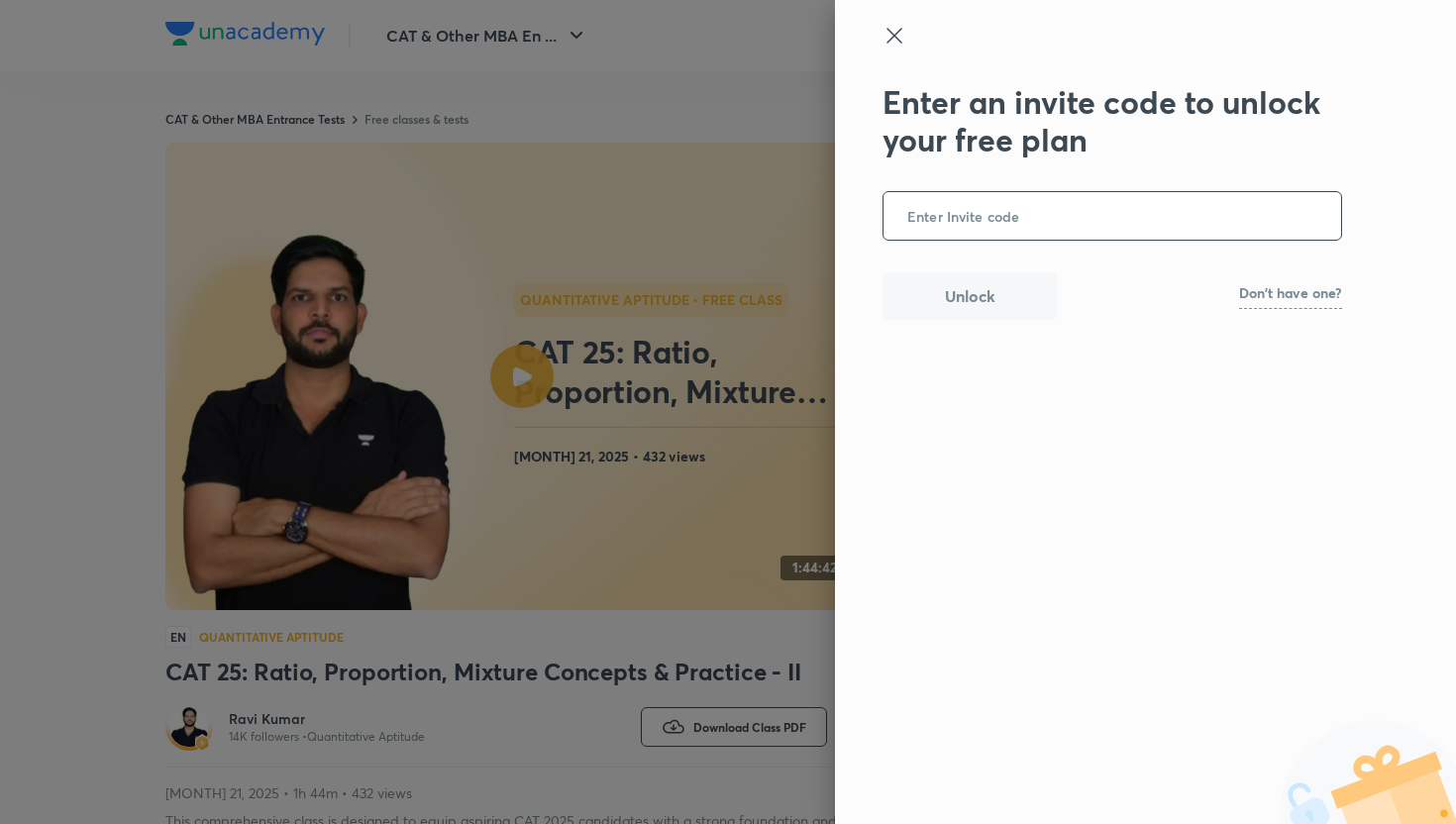 click on "Don't have one?" at bounding box center (1291, 293) 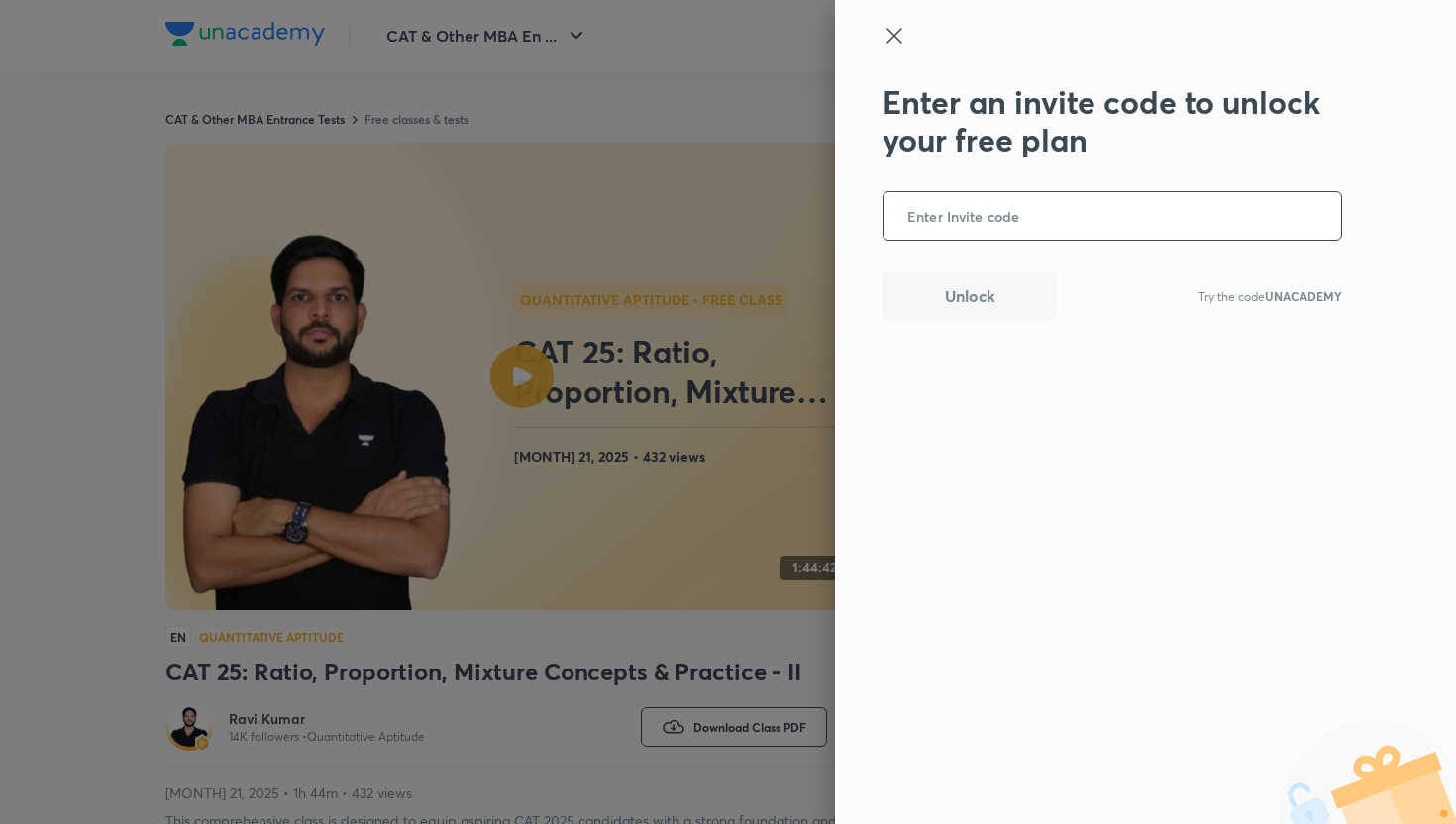 click at bounding box center (1112, 216) 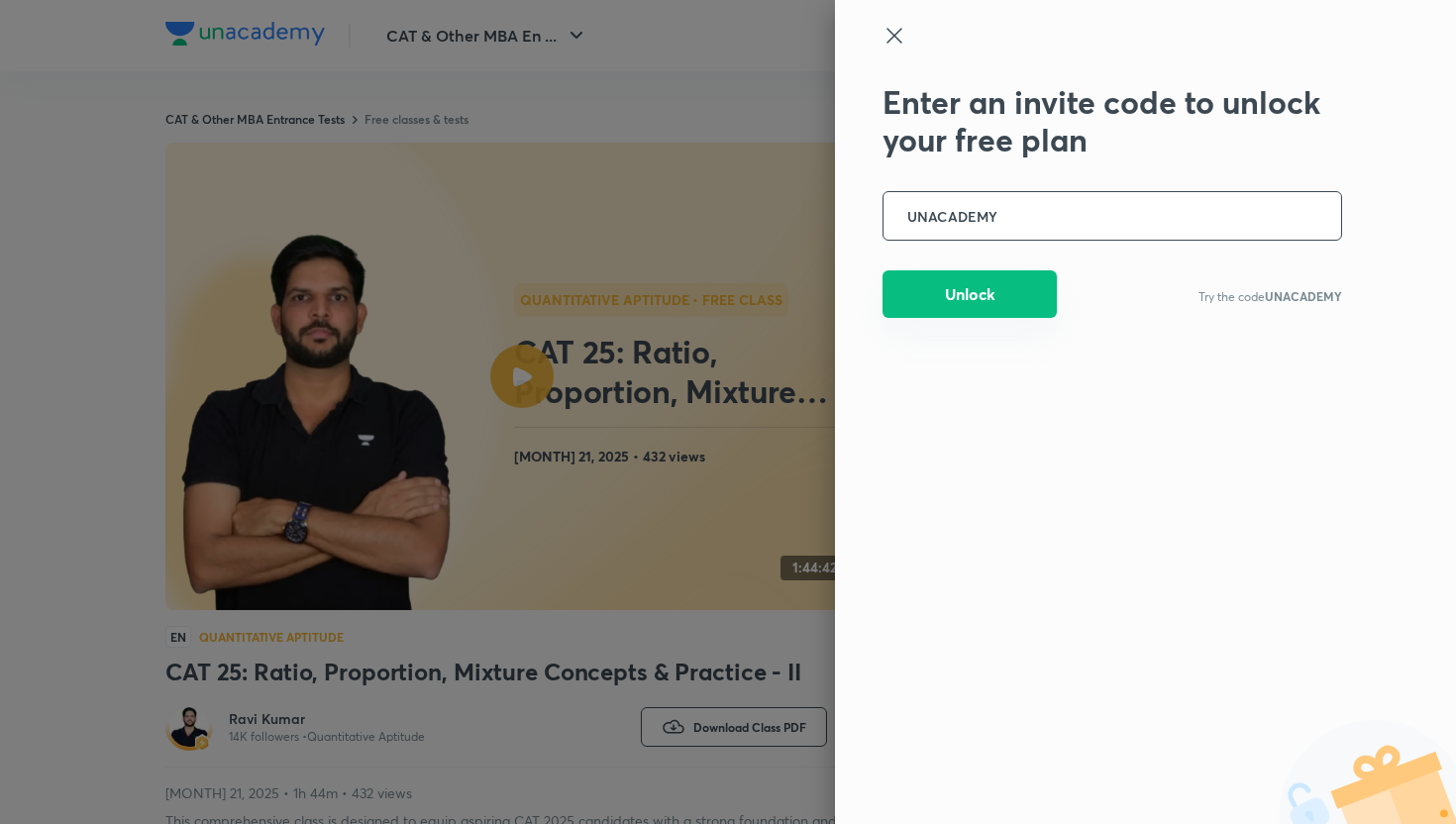 type on "UNACADEMY" 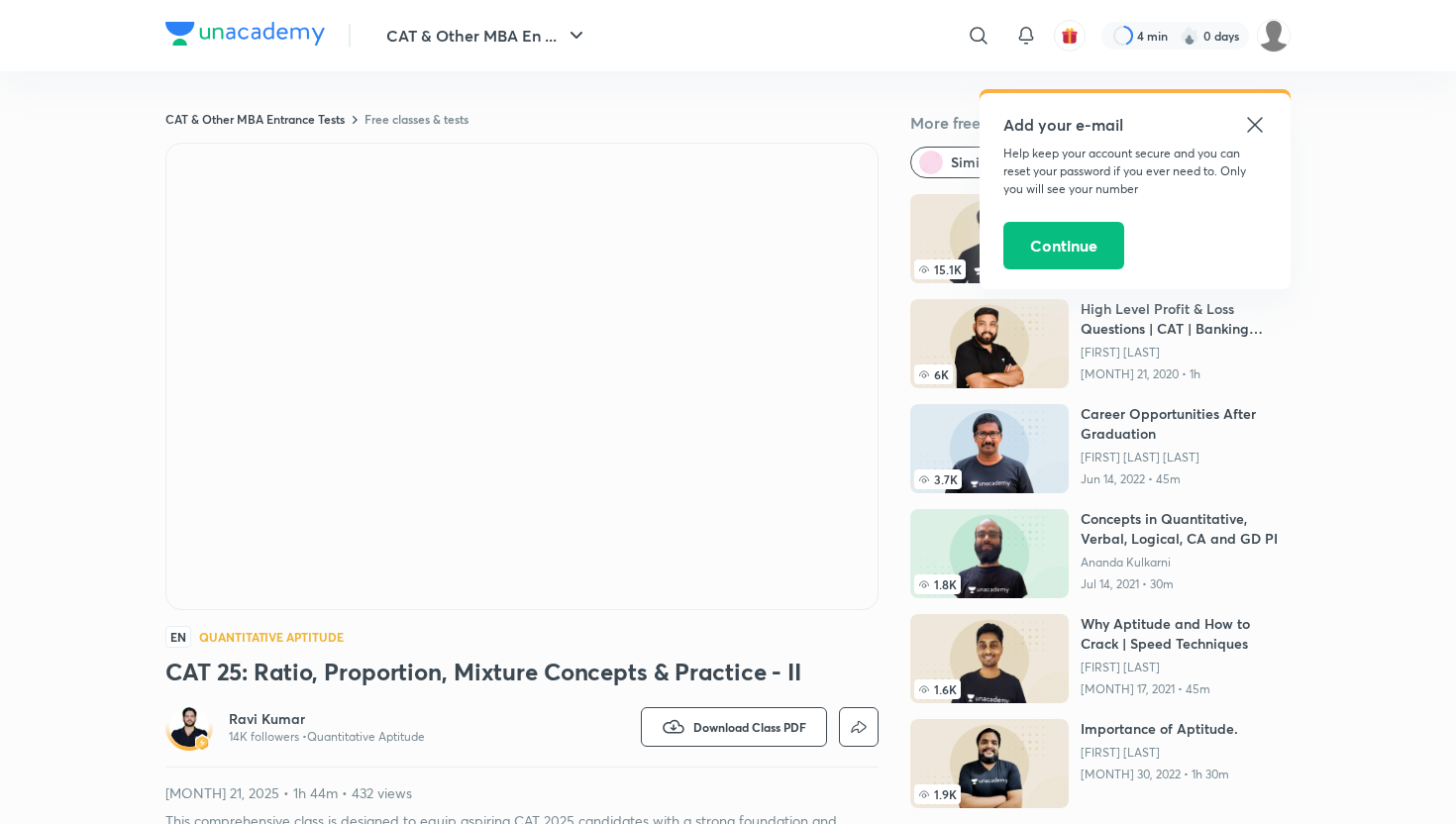 click 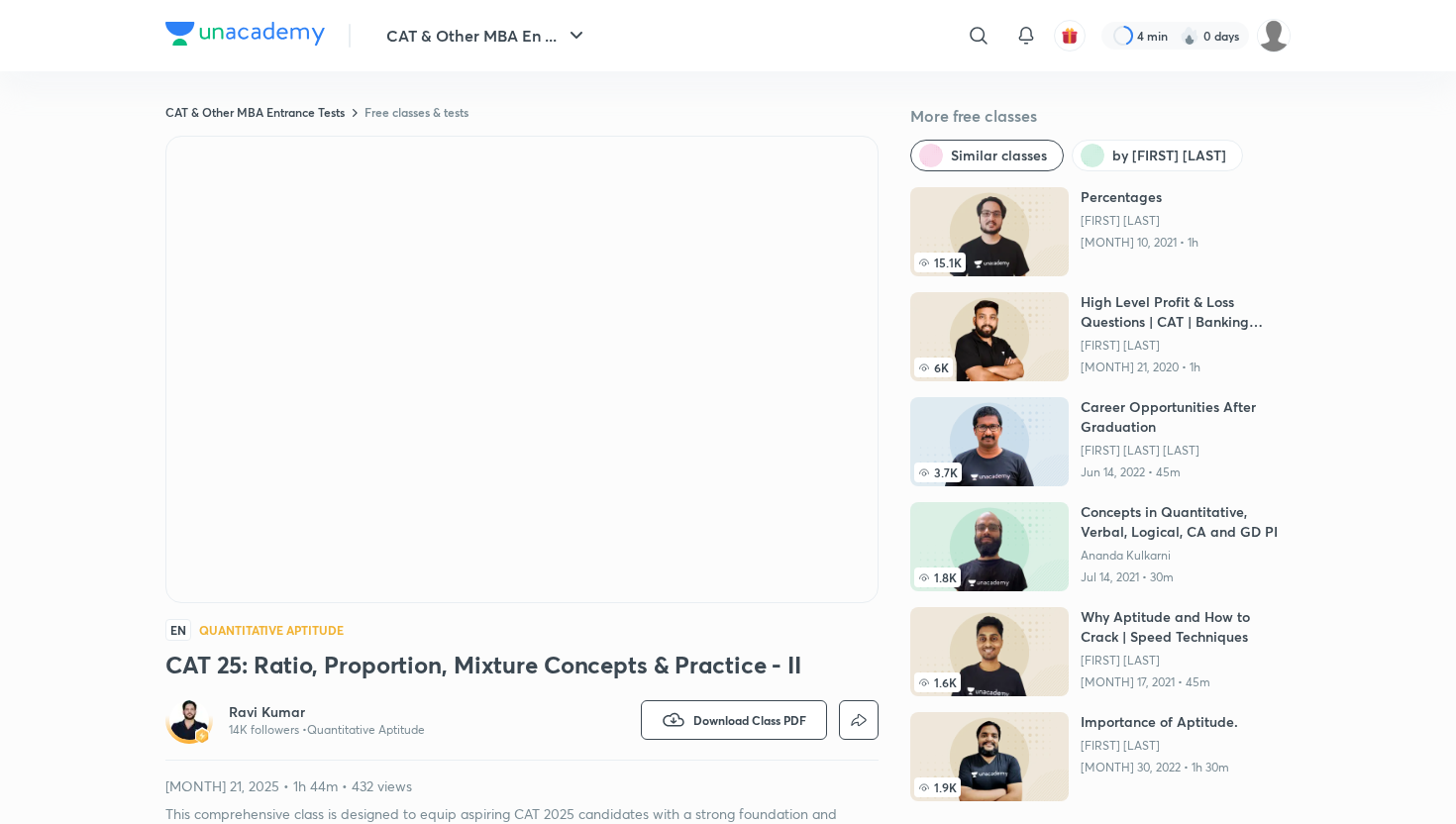 scroll, scrollTop: 0, scrollLeft: 0, axis: both 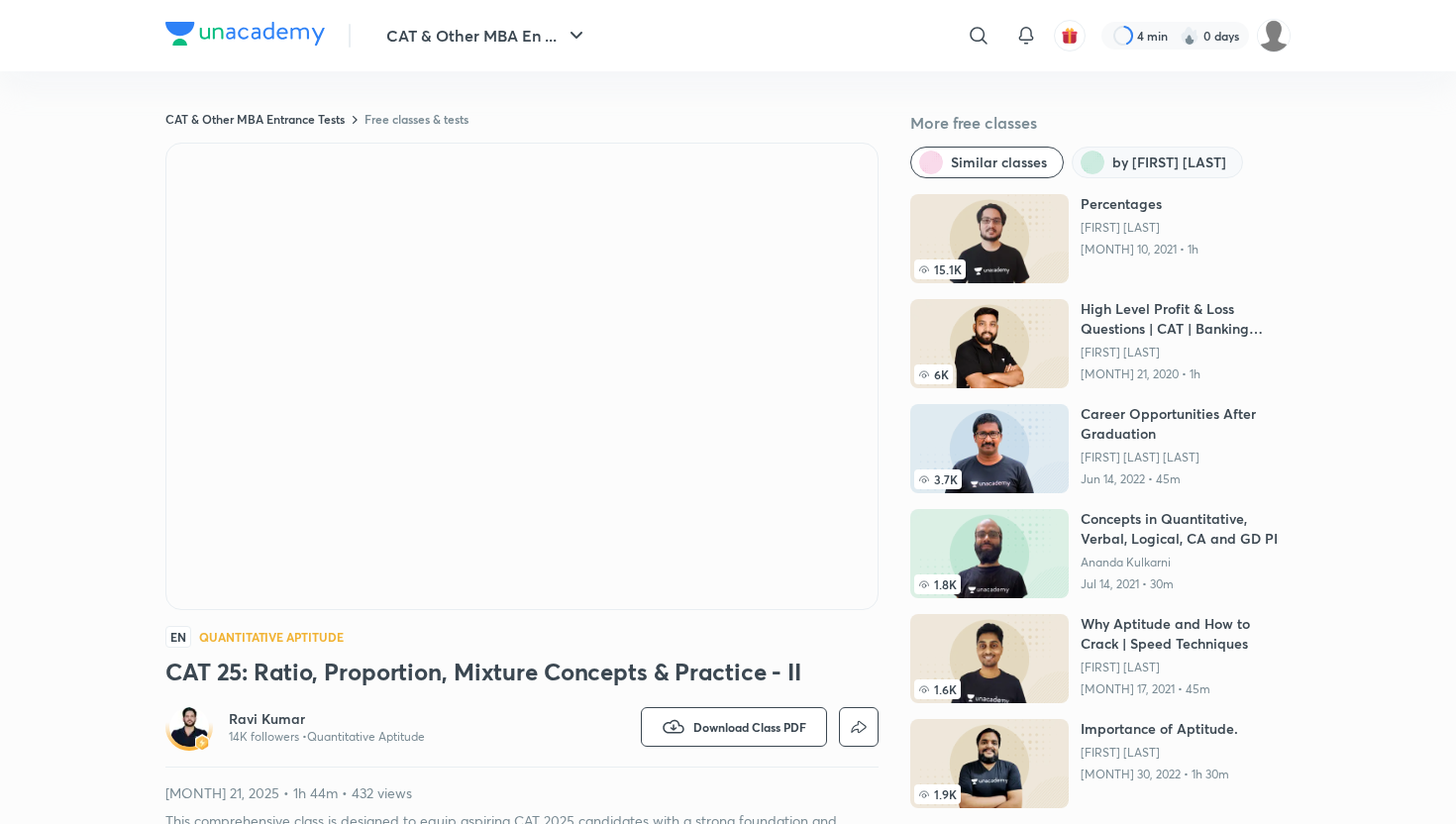 click on "by [NAME]" at bounding box center (1157, 162) 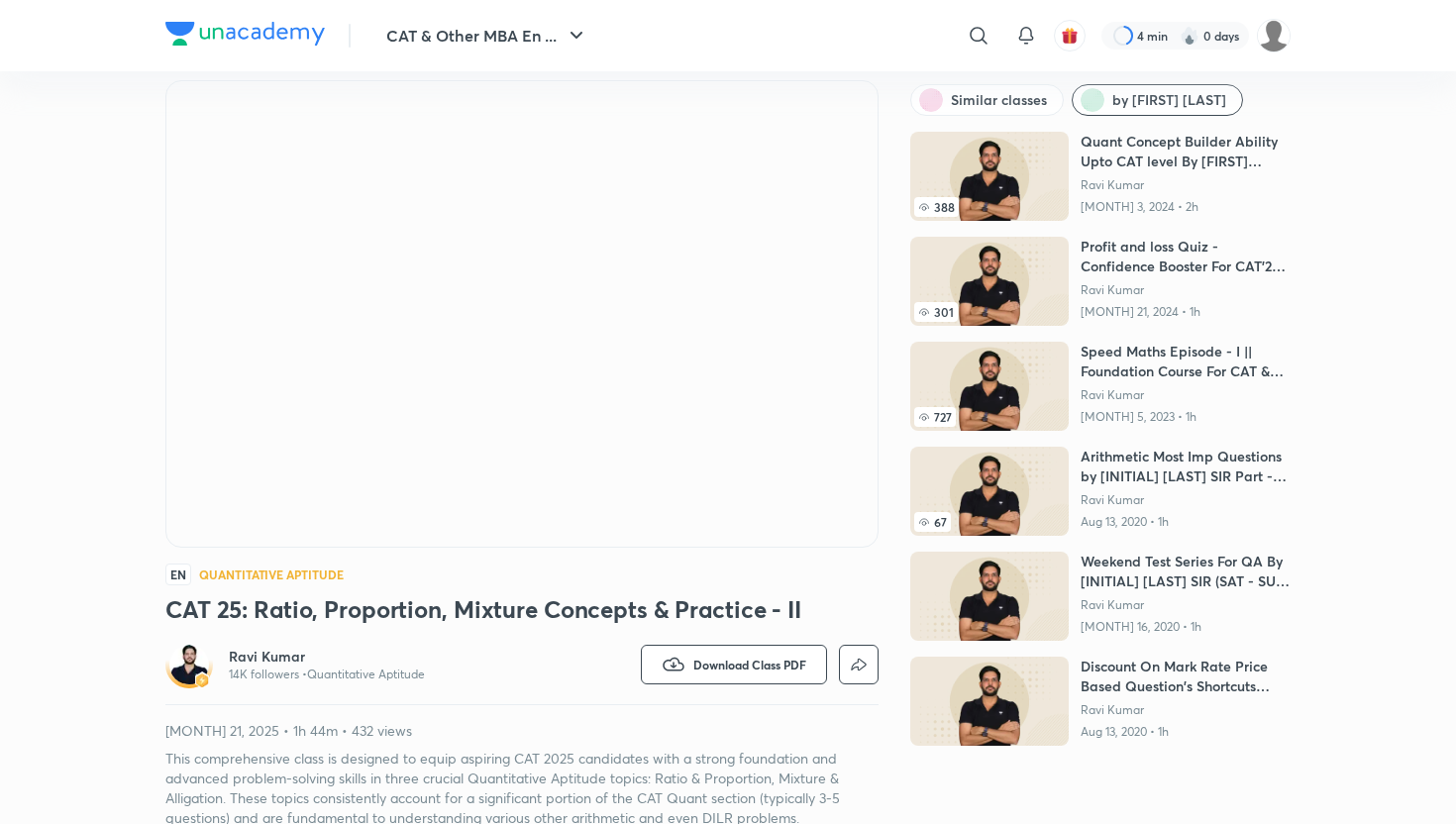 scroll, scrollTop: 0, scrollLeft: 0, axis: both 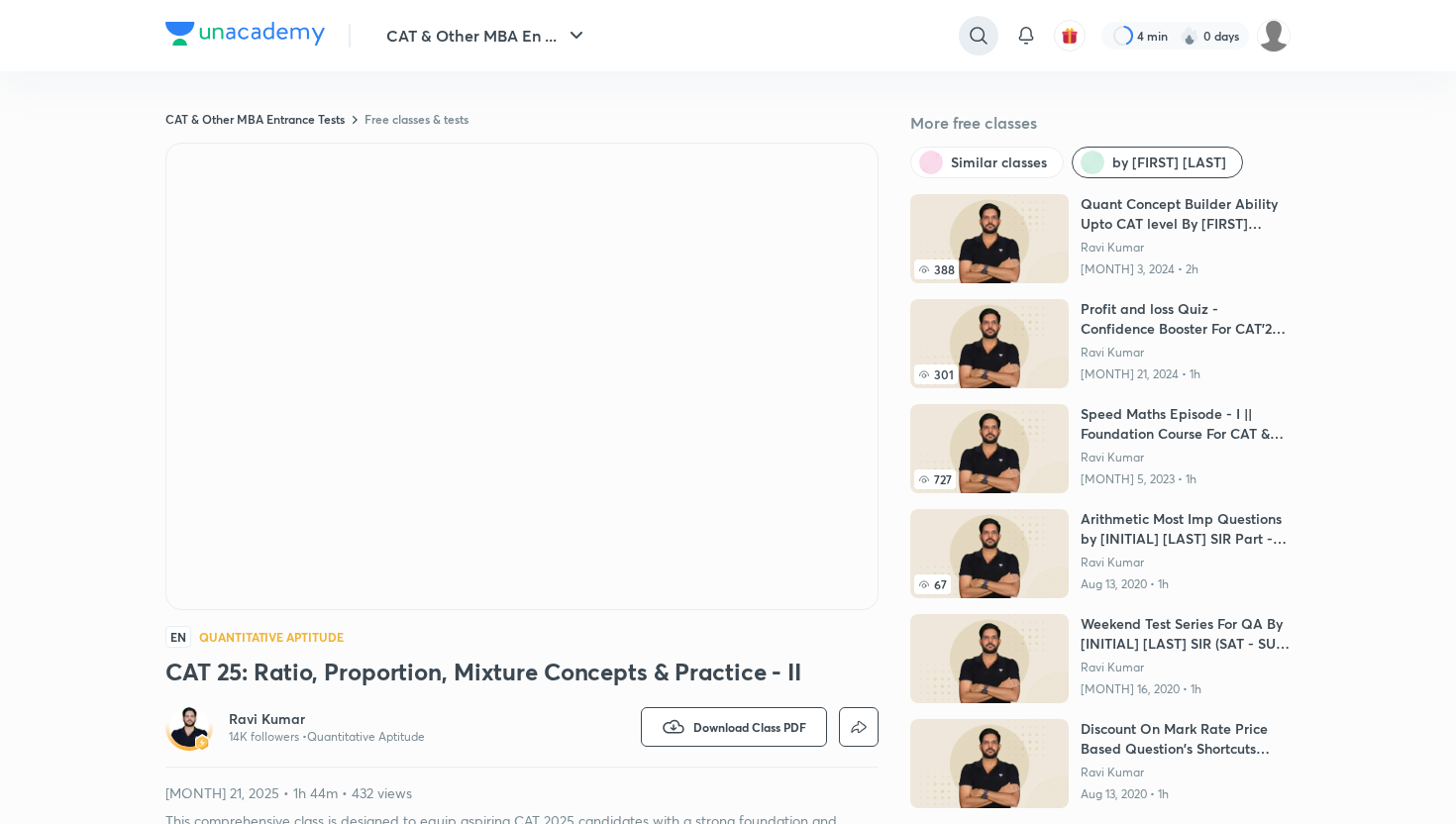 click 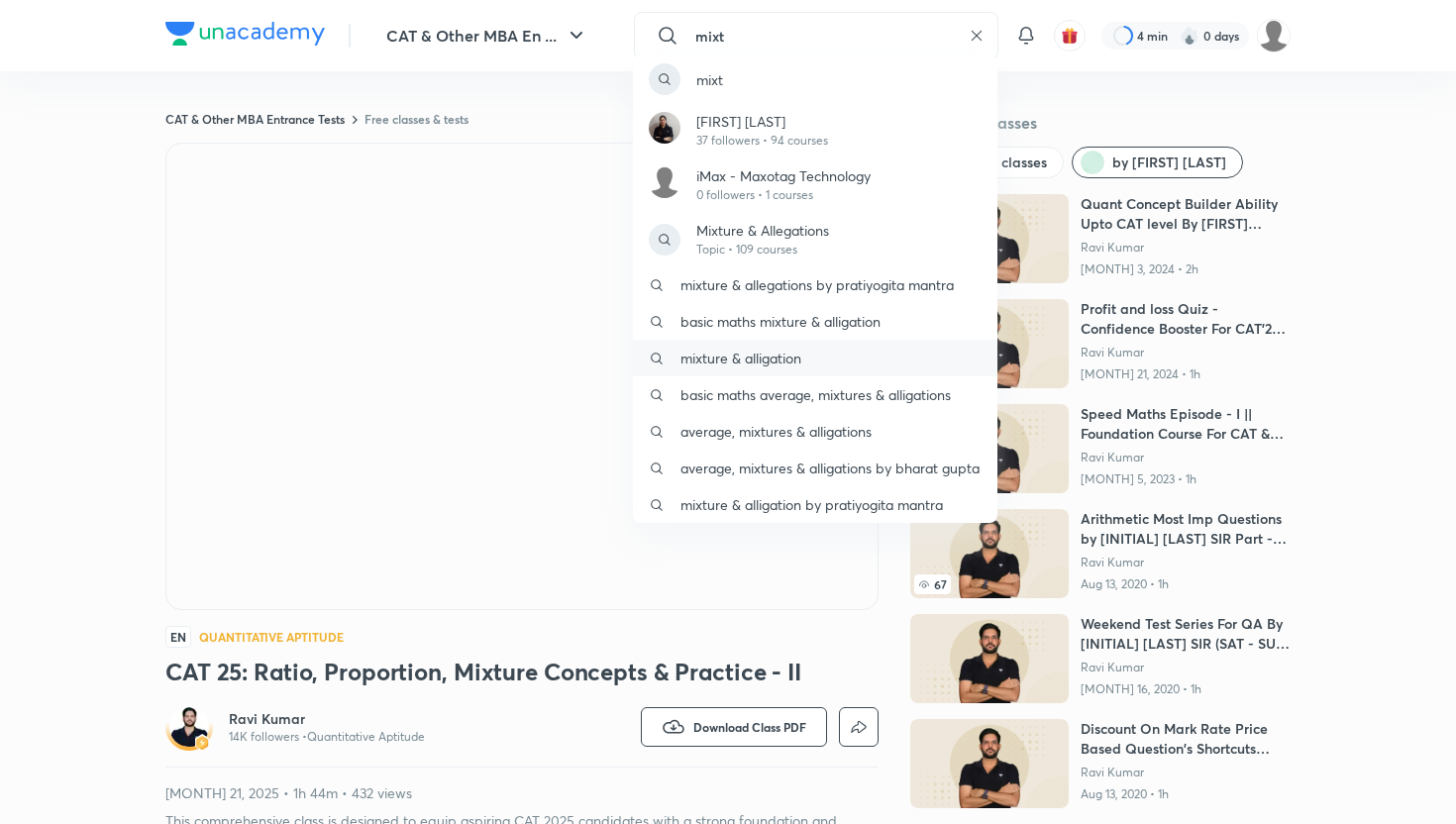 type on "mixt" 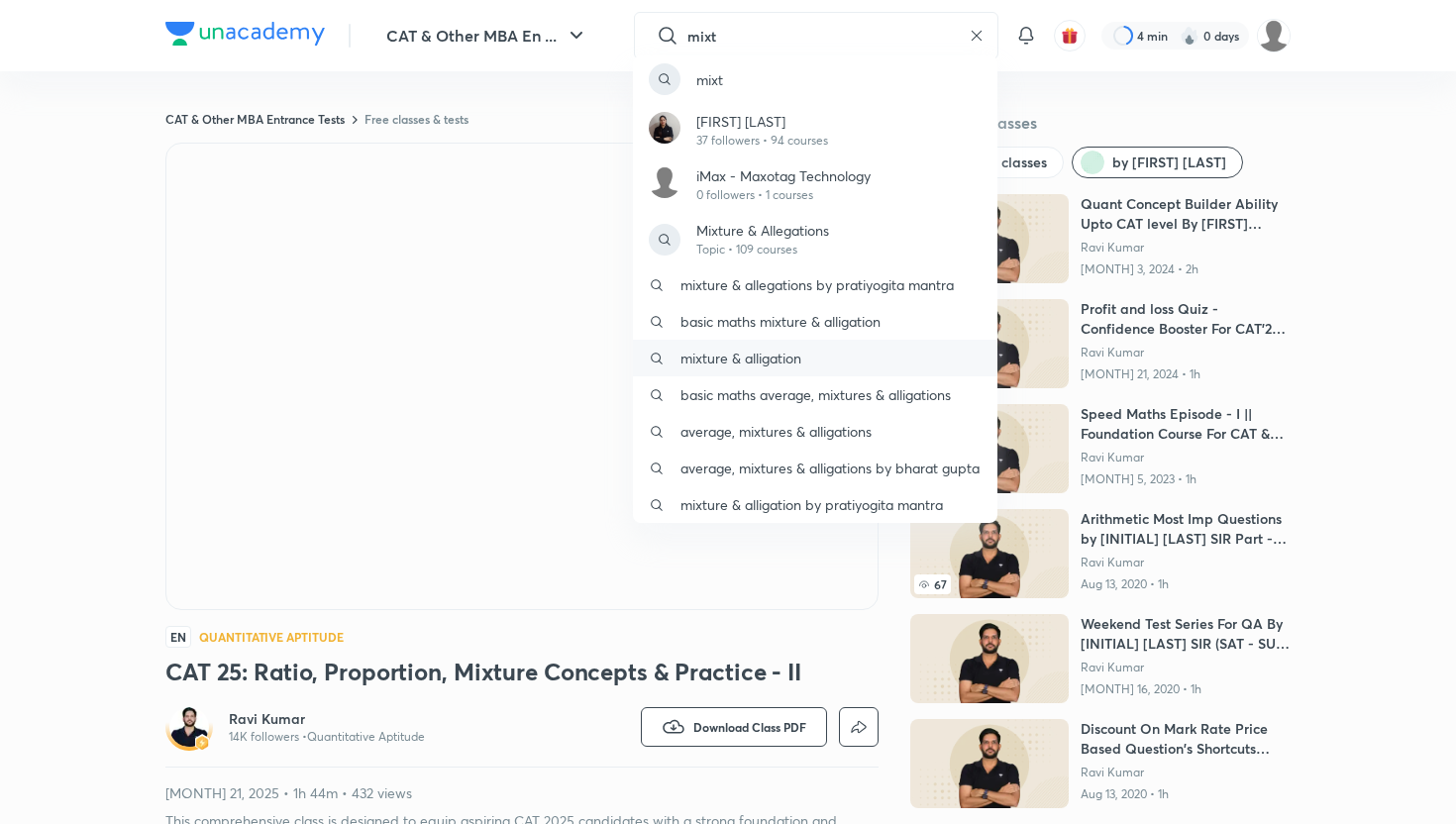 click on "mixture & alligation" at bounding box center [815, 358] 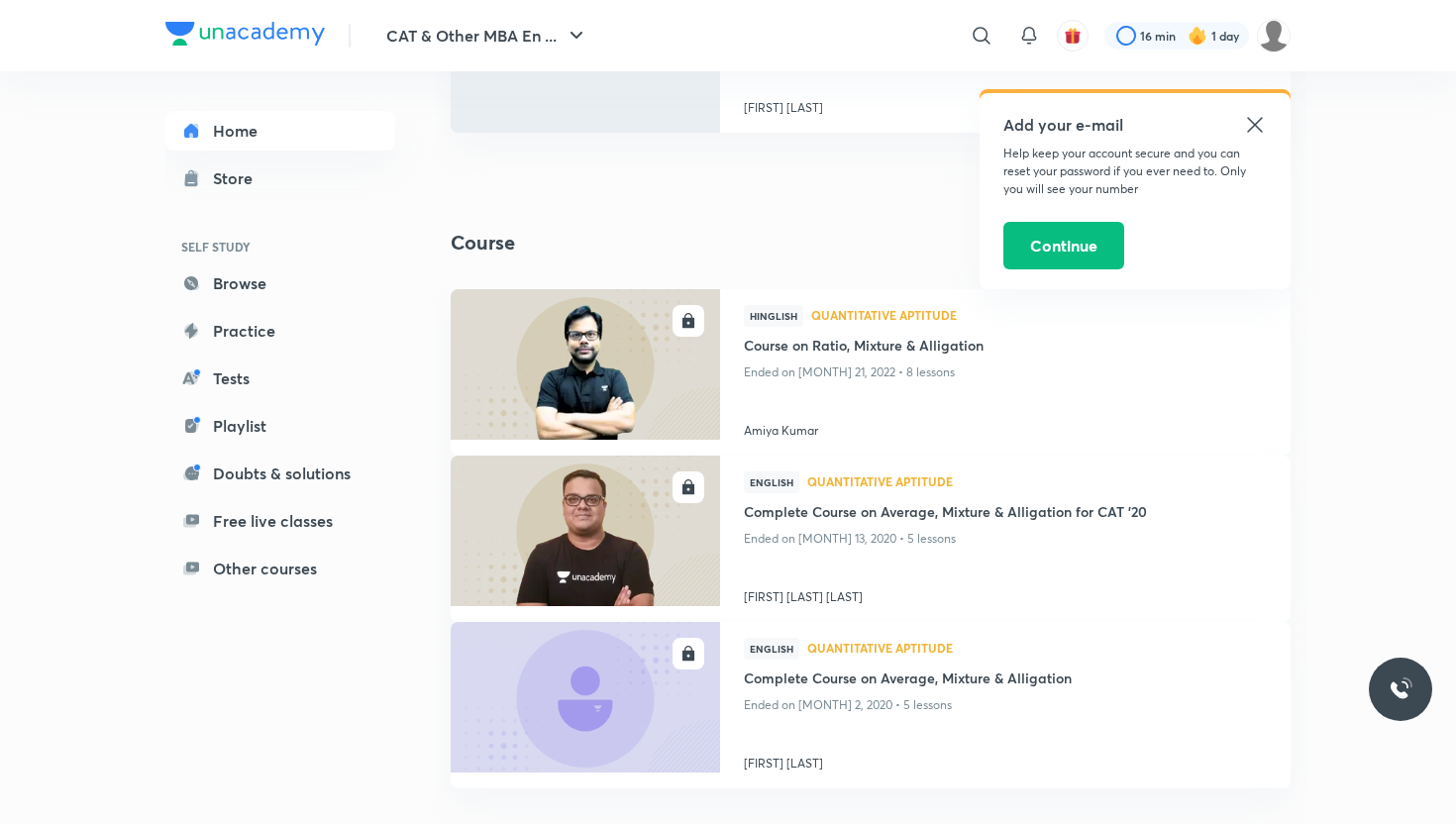 scroll, scrollTop: 0, scrollLeft: 0, axis: both 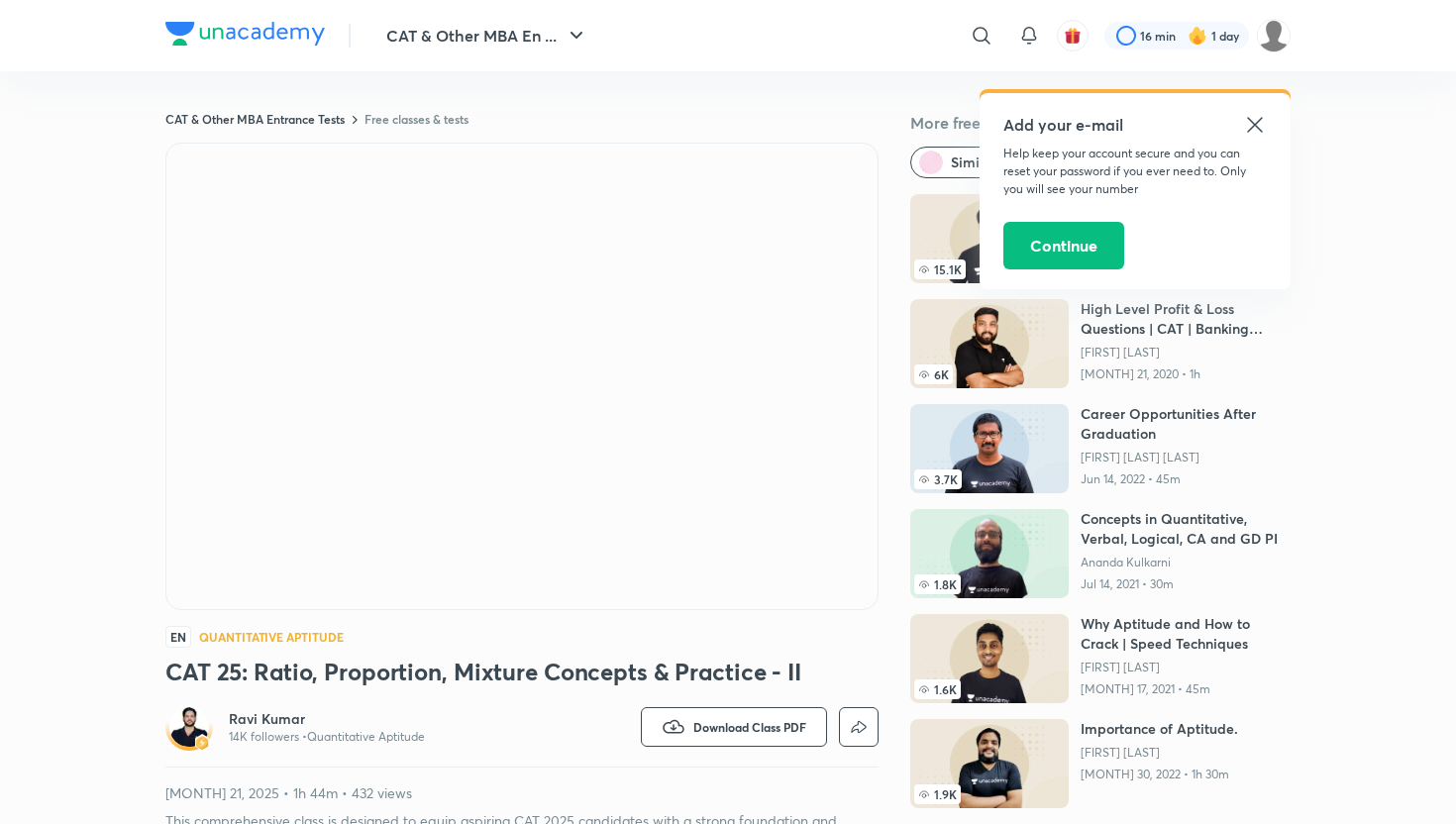 click 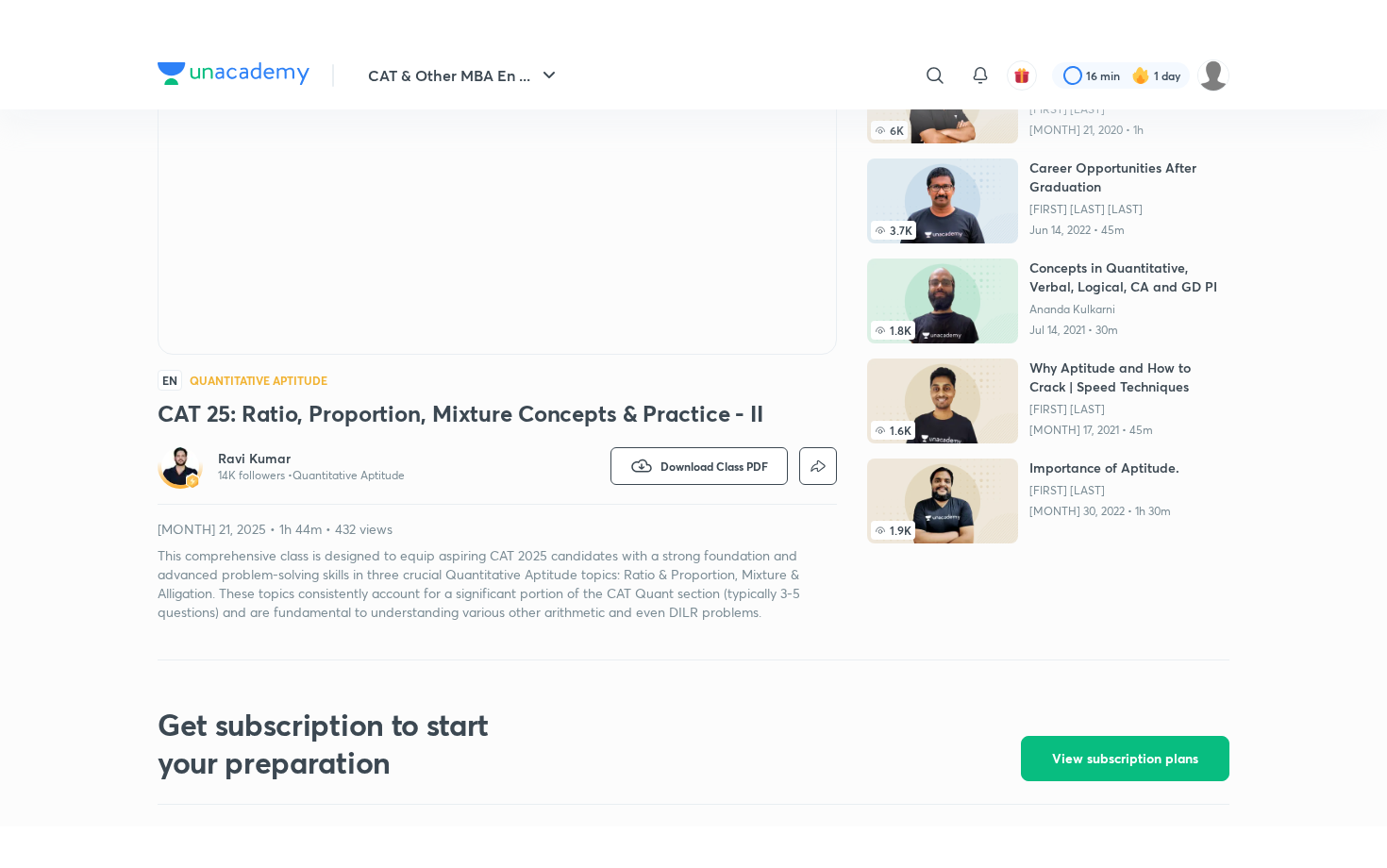 scroll, scrollTop: 0, scrollLeft: 0, axis: both 